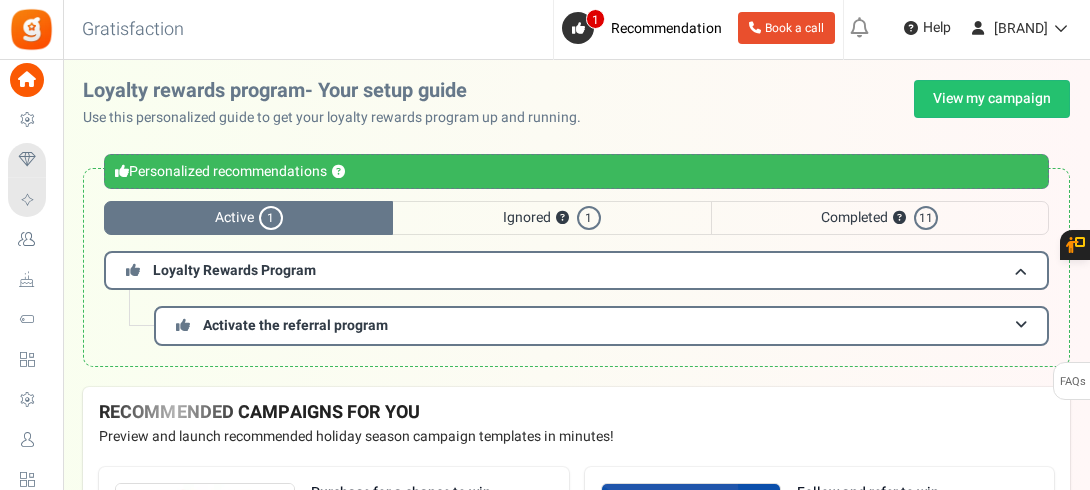 scroll, scrollTop: 0, scrollLeft: 0, axis: both 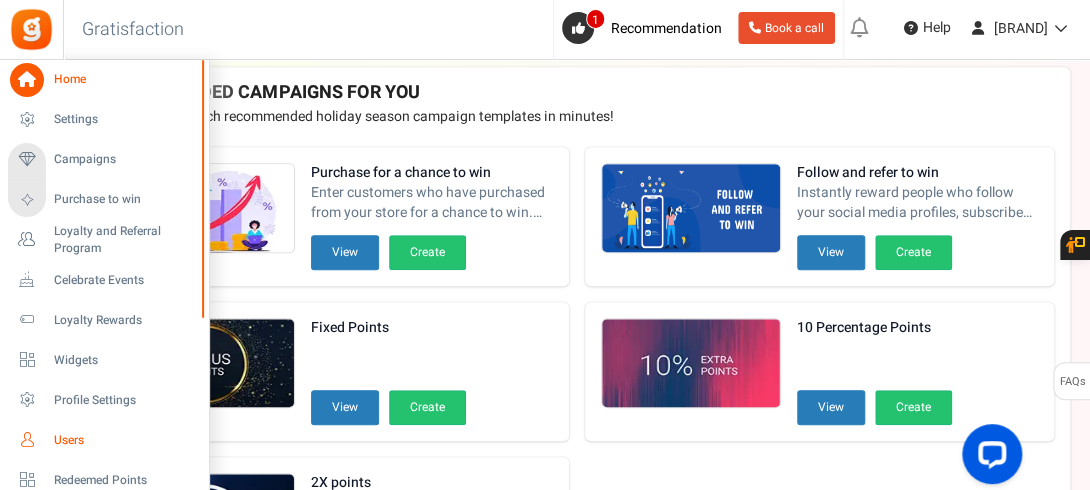 click on "Users" at bounding box center (124, 440) 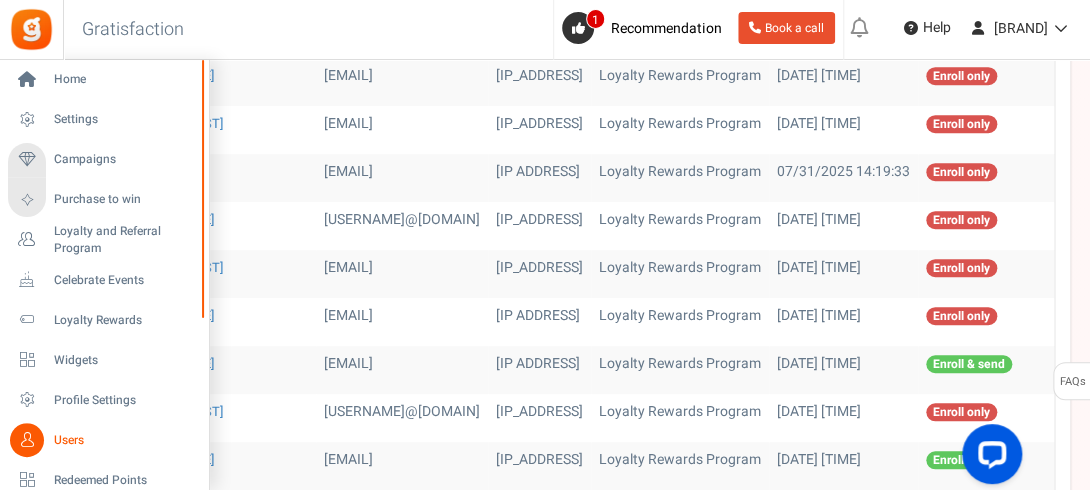 scroll, scrollTop: 0, scrollLeft: 0, axis: both 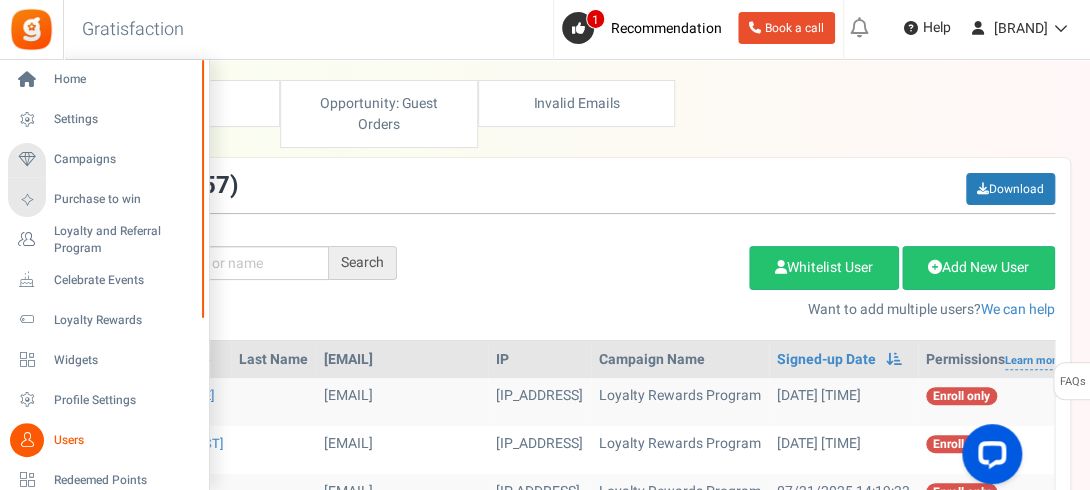 click on "Users" at bounding box center [124, 440] 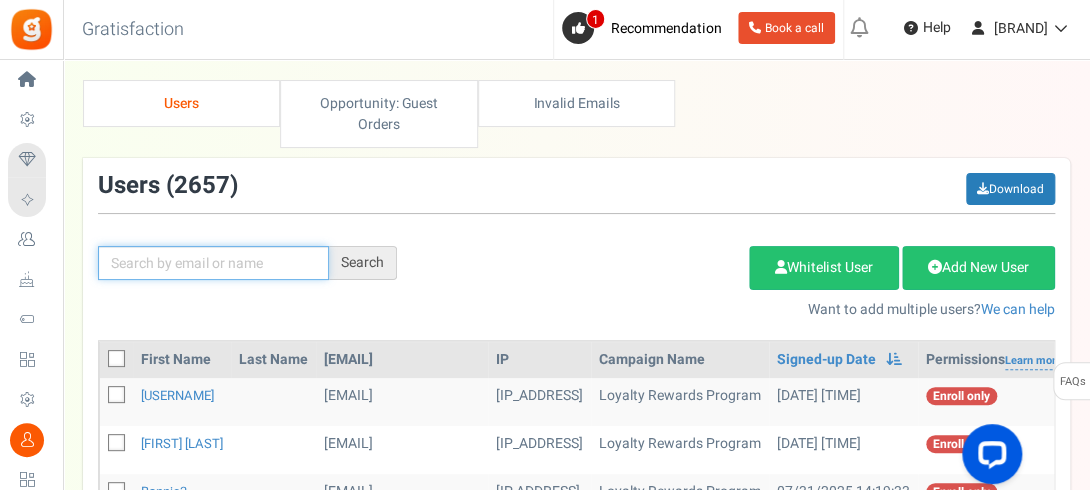 click at bounding box center (213, 263) 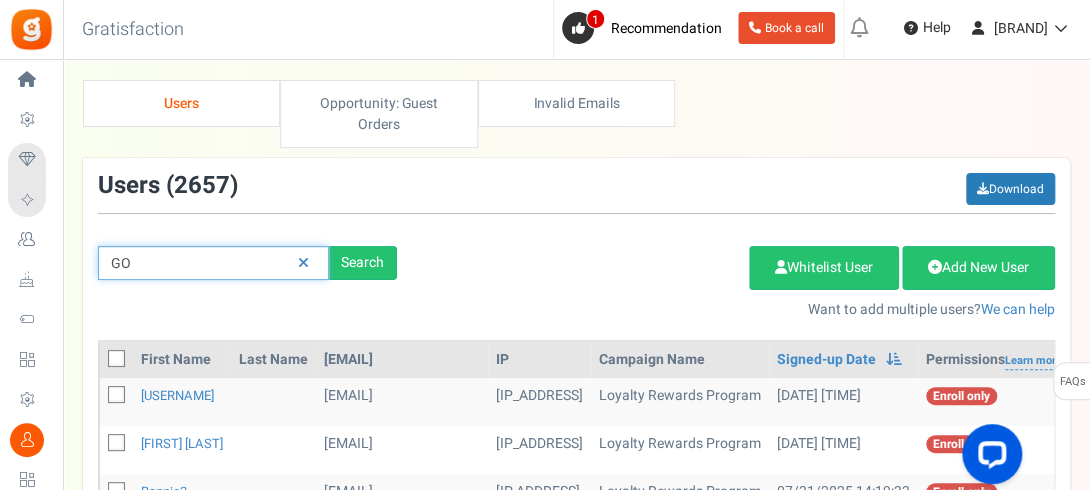 type on "G" 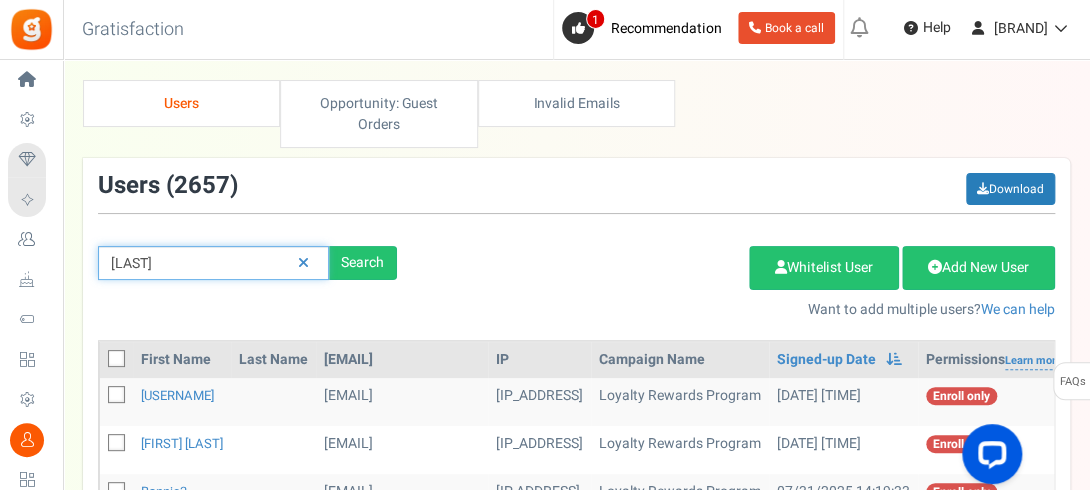 type on "[LAST]" 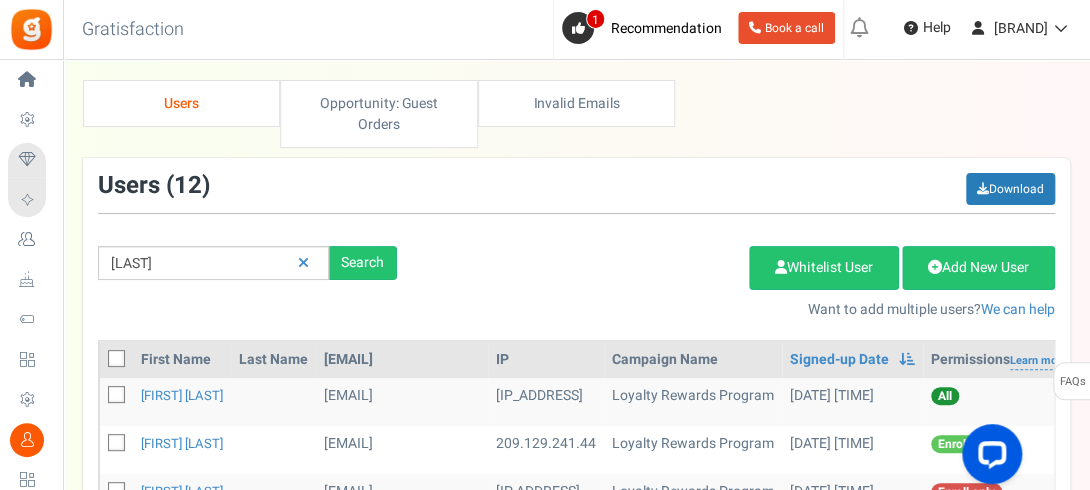 click on ":
Search
Add Etsy Order
Delete Selected Users
Import Users
Spam Protection
Subtract Points
Whitelist User
Add New User
Want to add multiple users?  We can help" at bounding box center (576, 246) 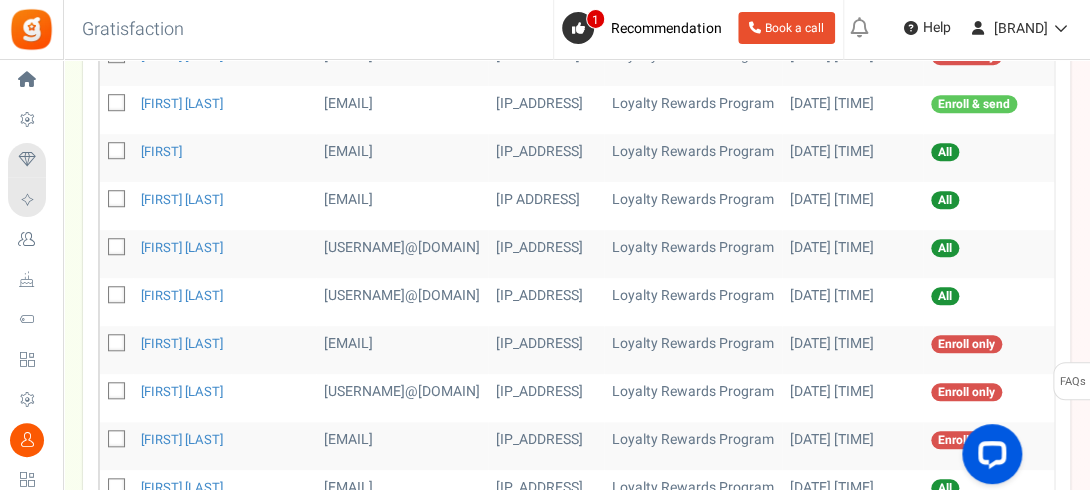 scroll, scrollTop: 440, scrollLeft: 0, axis: vertical 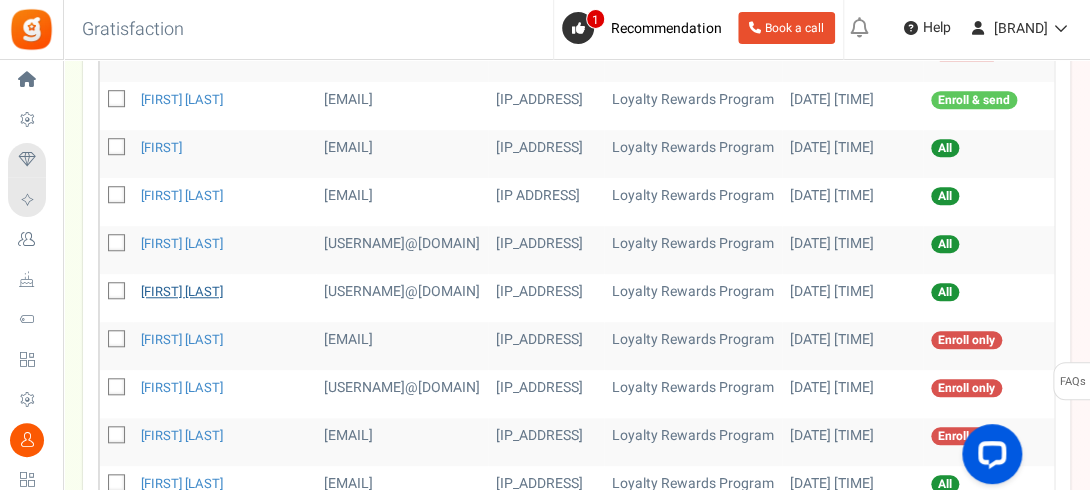 click on "[FIRST] [LAST]" at bounding box center [182, 291] 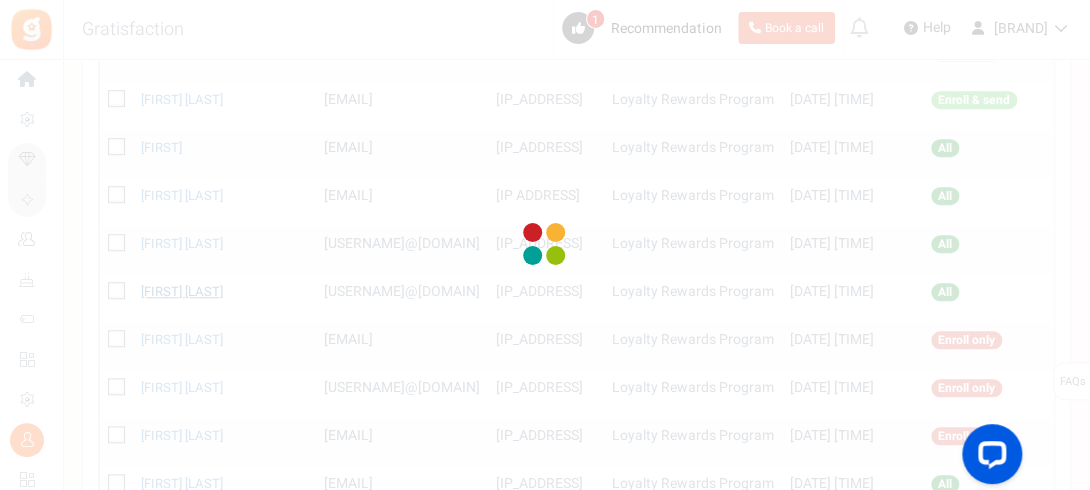 scroll, scrollTop: 0, scrollLeft: 0, axis: both 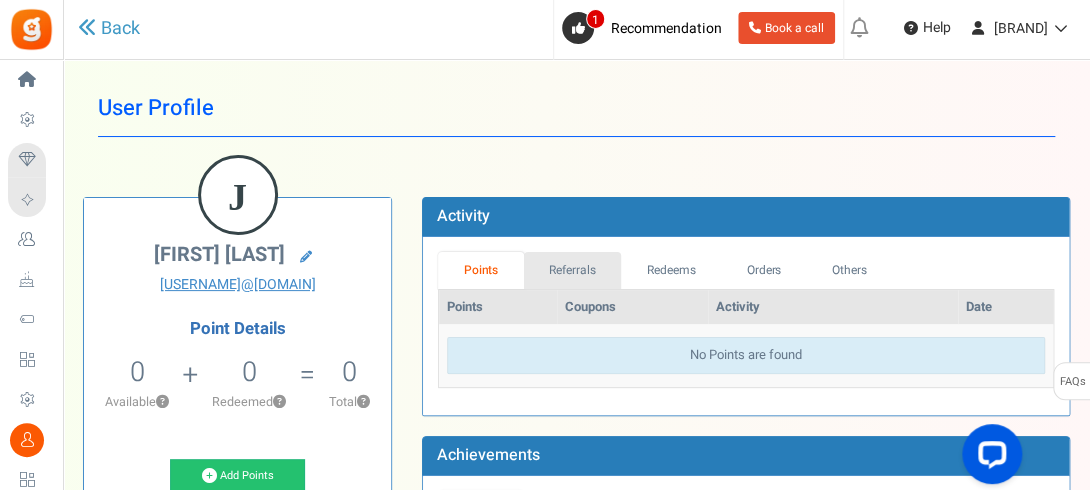 click on "Referrals" at bounding box center (573, 270) 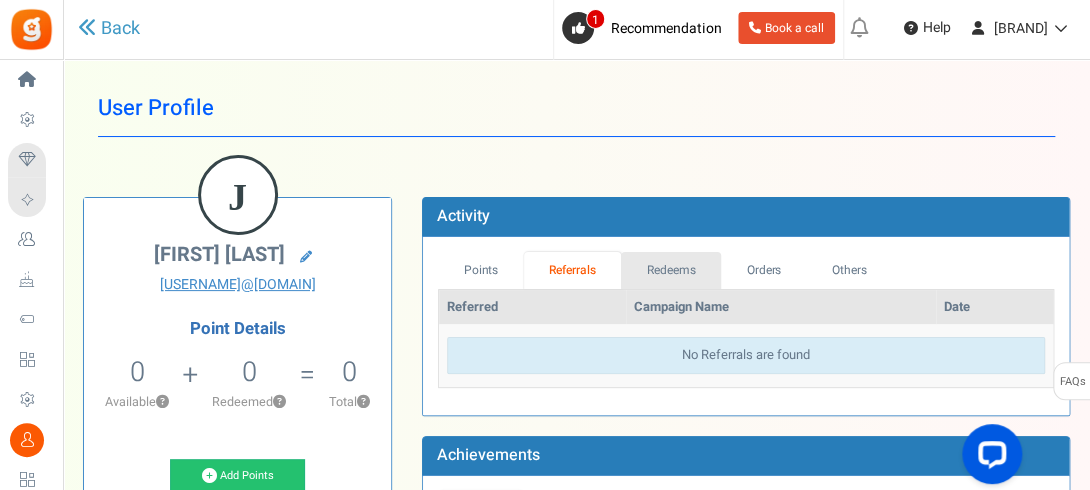 click on "Redeems" at bounding box center (671, 270) 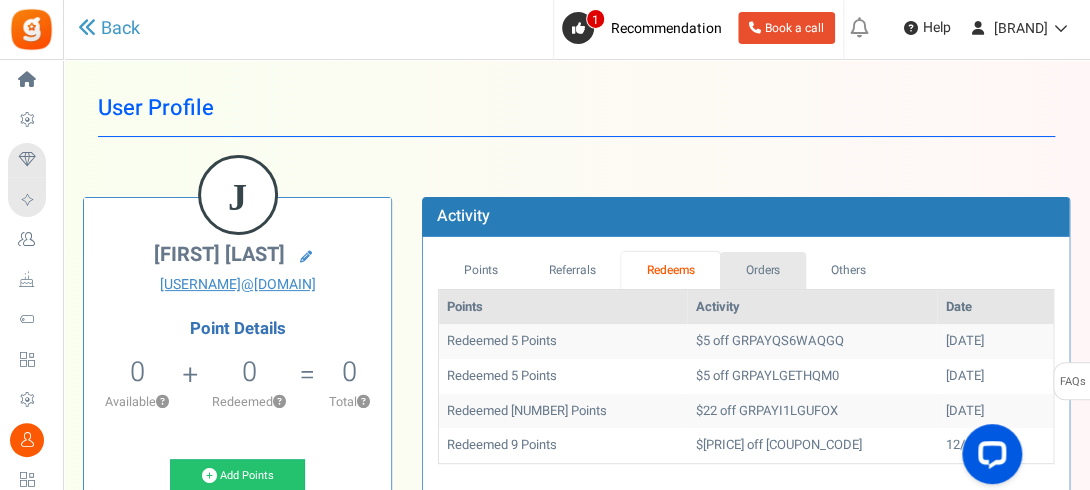 click on "Orders" at bounding box center [763, 270] 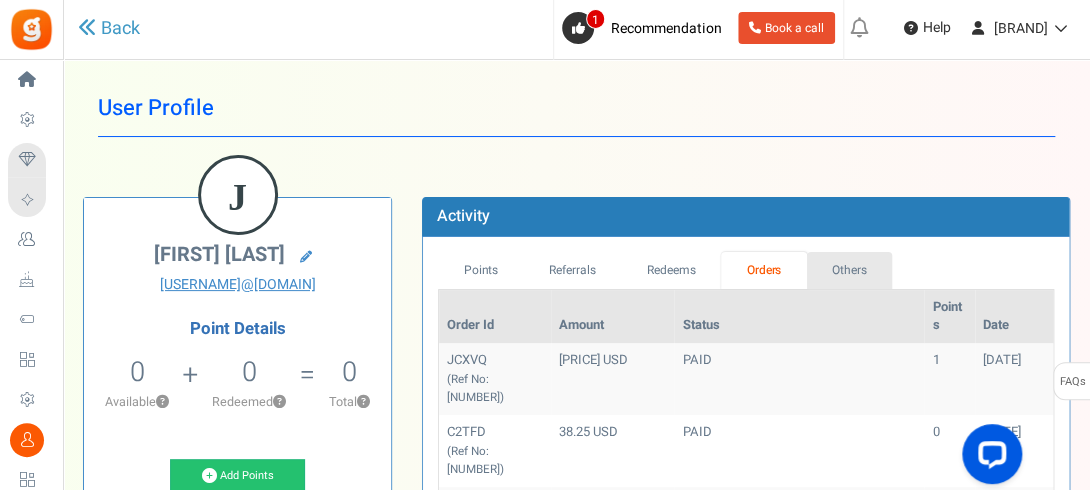 click on "Others" at bounding box center (850, 270) 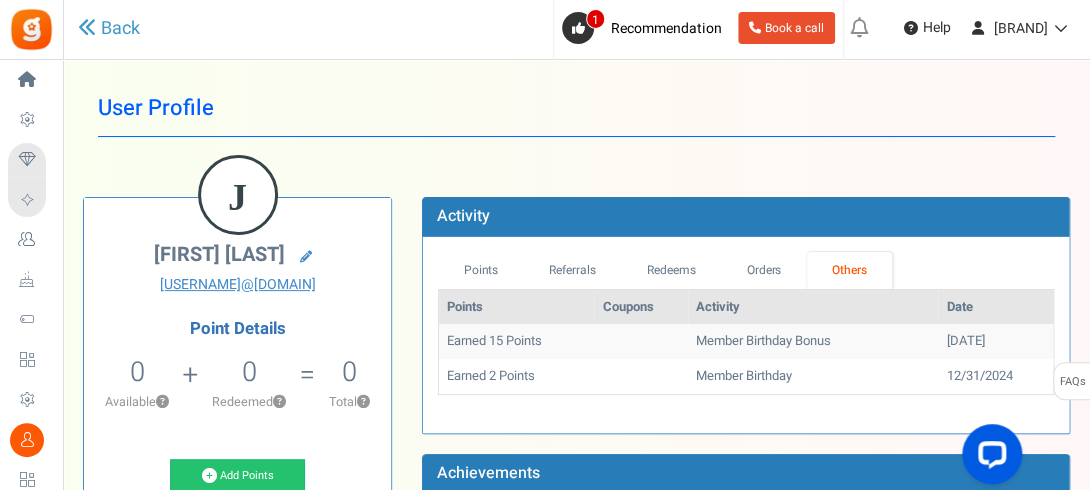 scroll, scrollTop: 428, scrollLeft: 0, axis: vertical 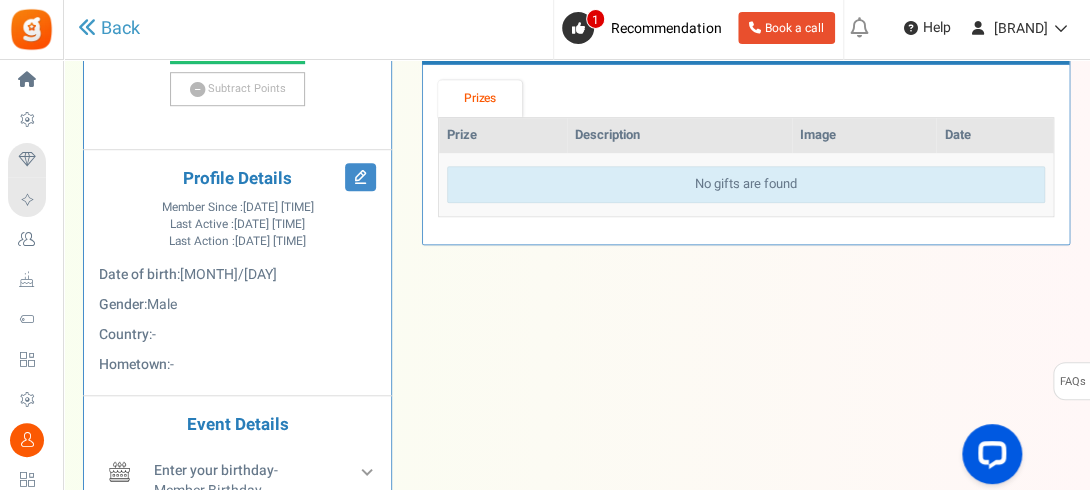 click on "First Name
Last Name
Email
Do you want to give Welcome bonus of  Points ?
Yes
No
Do you want to give Extra  Points    ?
Yes
No
Select Campaign
Tell us contest" at bounding box center (576, 118) 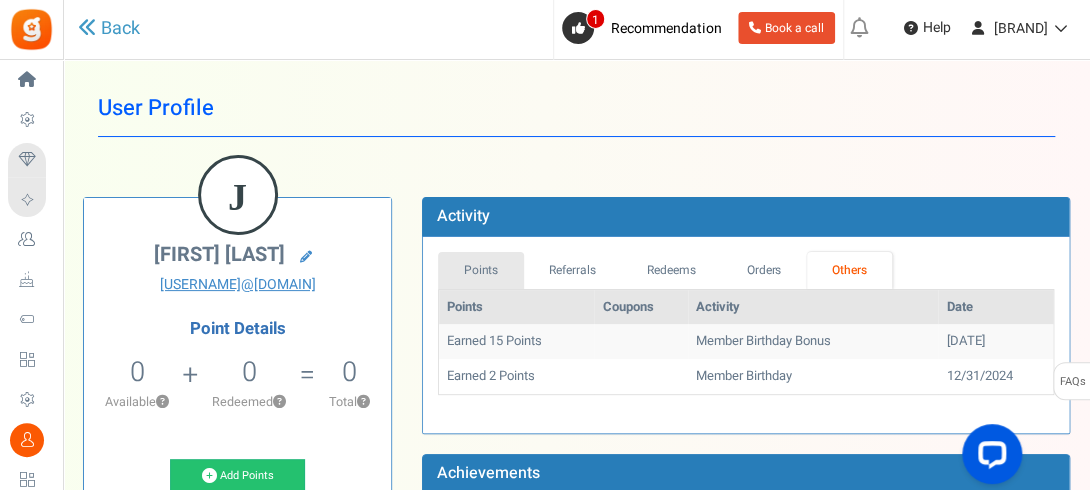 click on "Points" at bounding box center [481, 270] 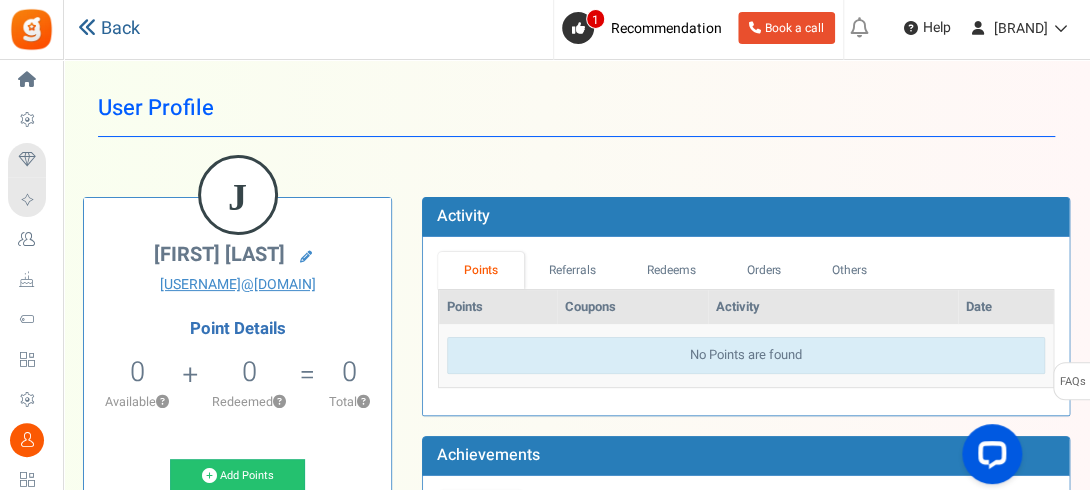 click on "Back" at bounding box center (109, 29) 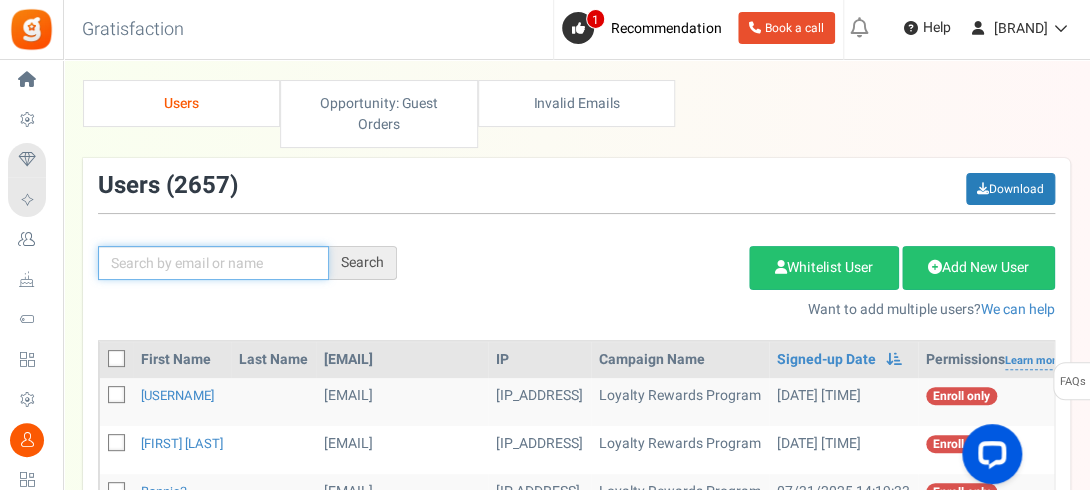 click at bounding box center (213, 263) 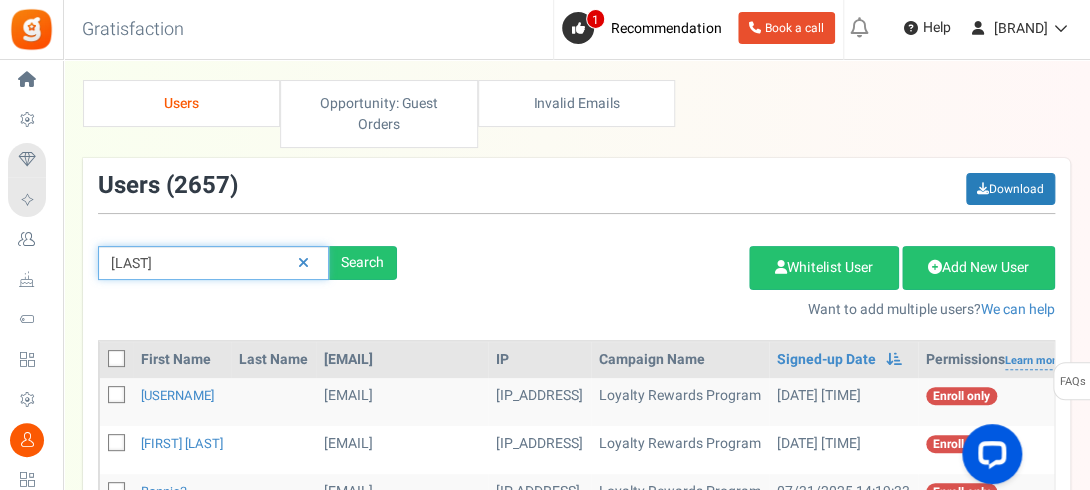 type on "[LAST]" 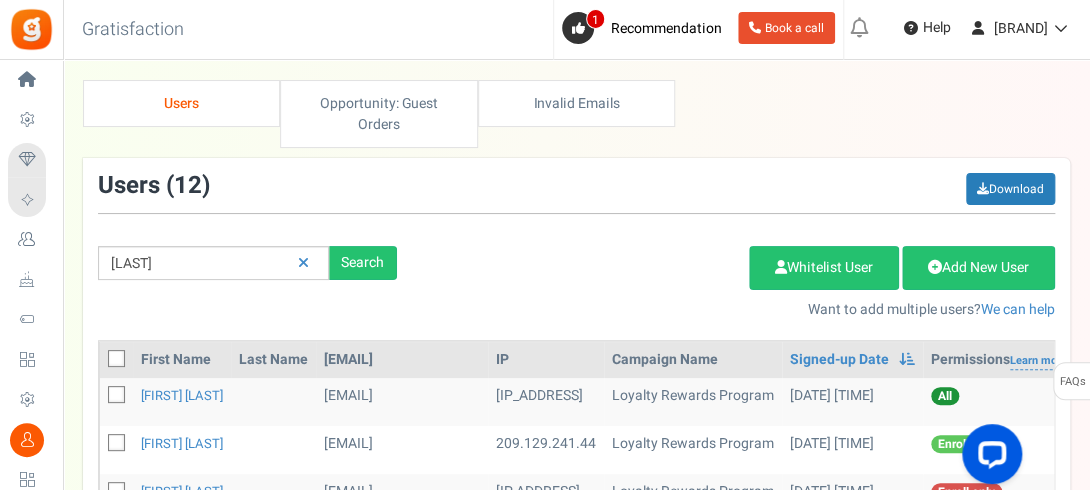 click on "Add Etsy Order
Delete Selected Users
Import Users
Spam Protection
Subtract Points
Whitelist User
Add New User
Want to add multiple users?  We can help" at bounding box center (741, 277) 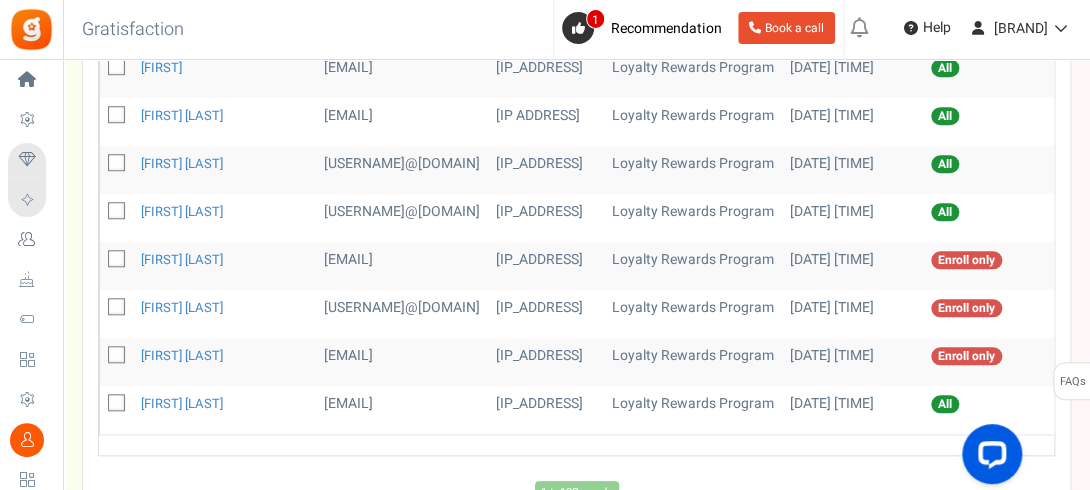 scroll, scrollTop: 560, scrollLeft: 0, axis: vertical 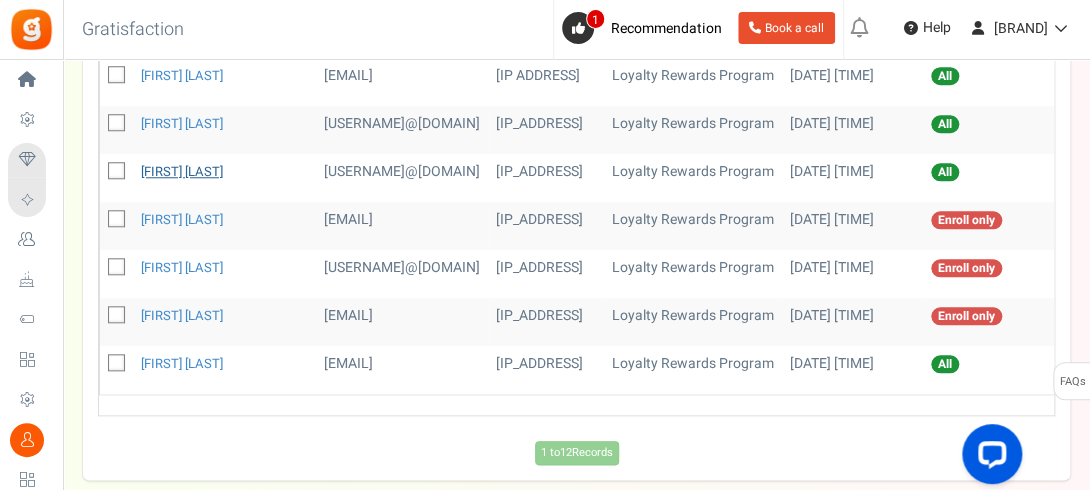 click on "[FIRST] [LAST]" at bounding box center (182, 171) 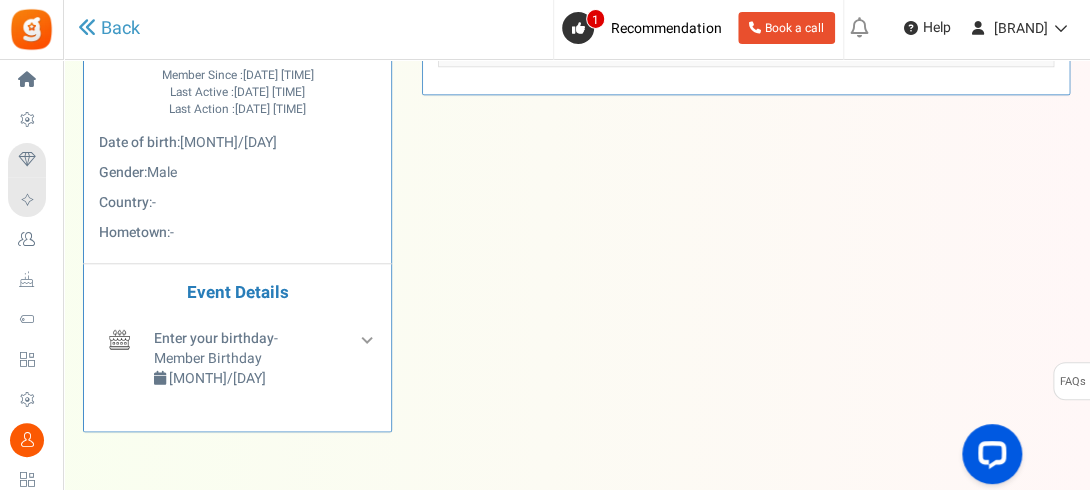 scroll, scrollTop: 0, scrollLeft: 0, axis: both 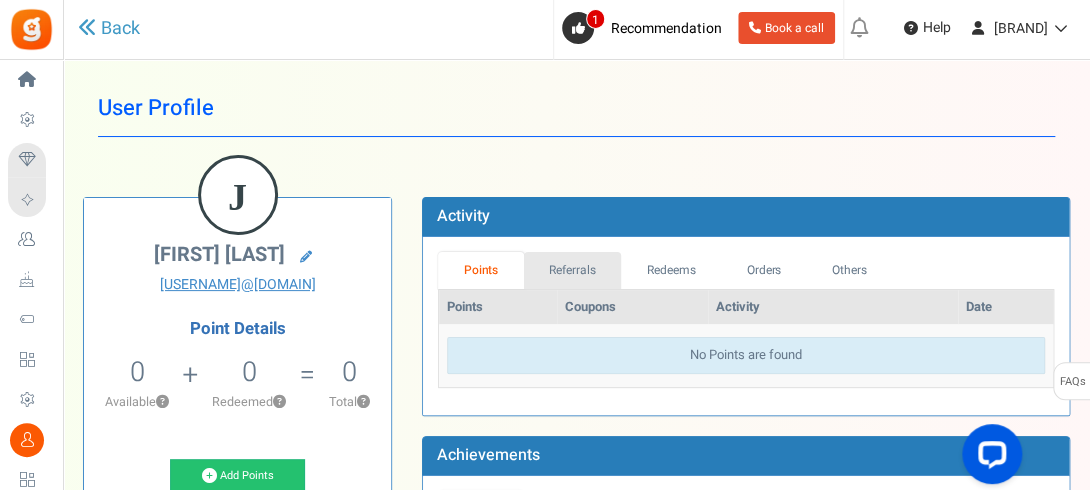 click on "Referrals" at bounding box center [573, 270] 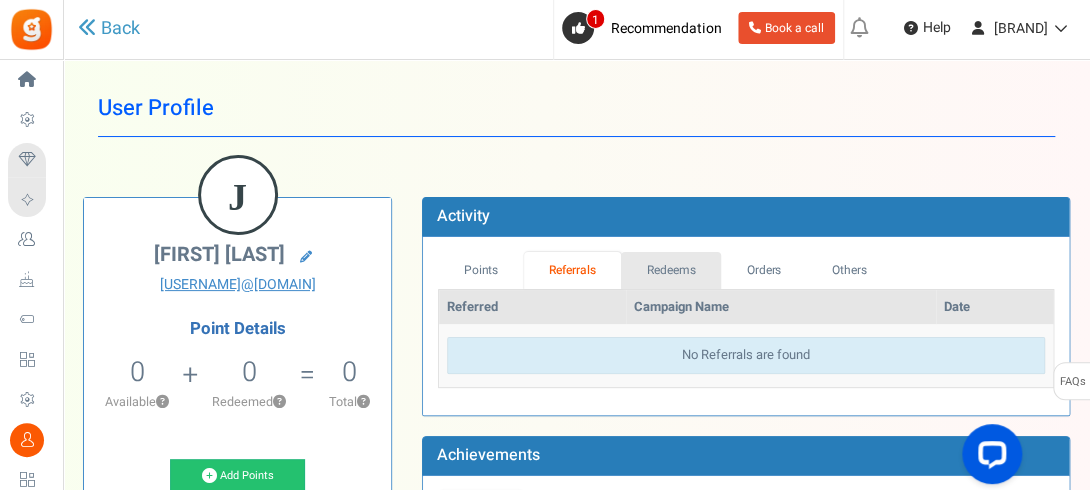 click on "Redeems" at bounding box center [671, 270] 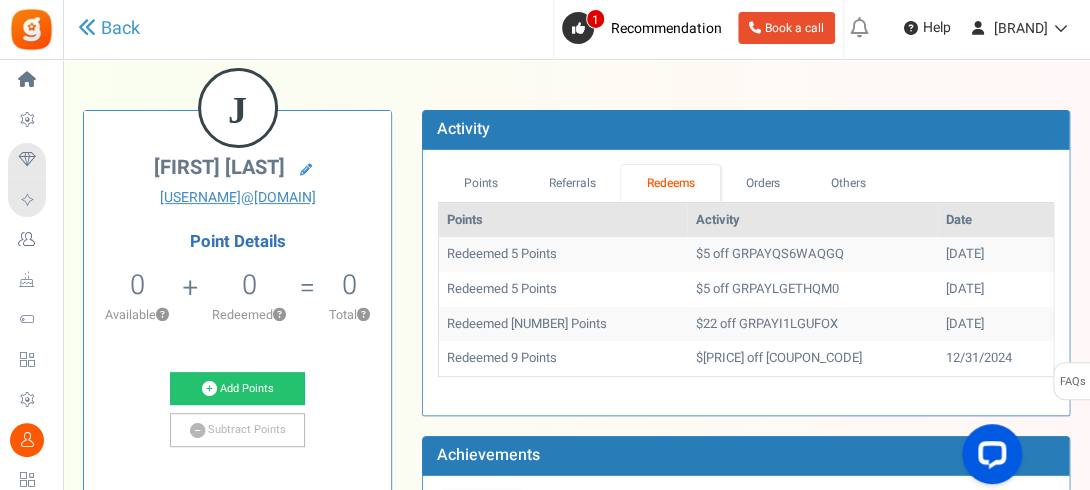 scroll, scrollTop: 120, scrollLeft: 0, axis: vertical 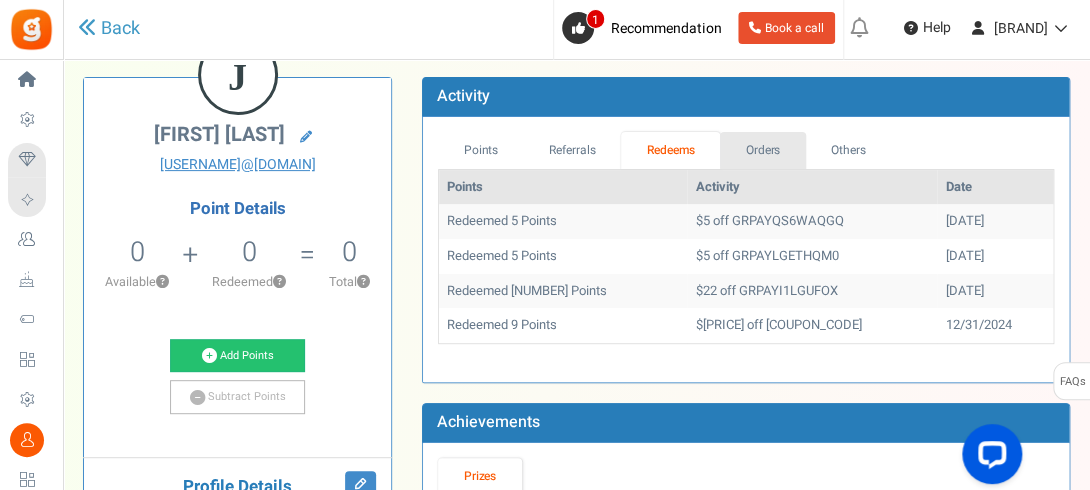 click on "Orders" at bounding box center [763, 150] 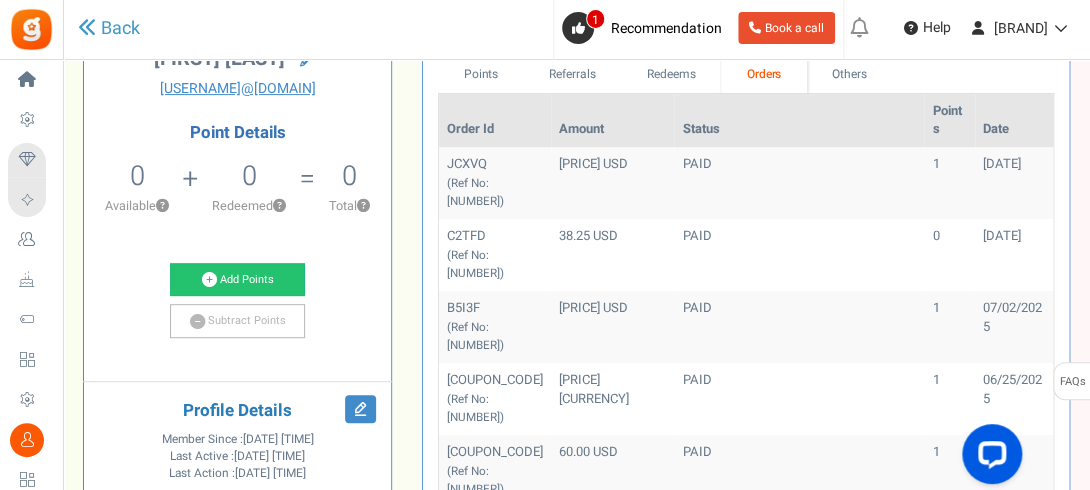 scroll, scrollTop: 200, scrollLeft: 0, axis: vertical 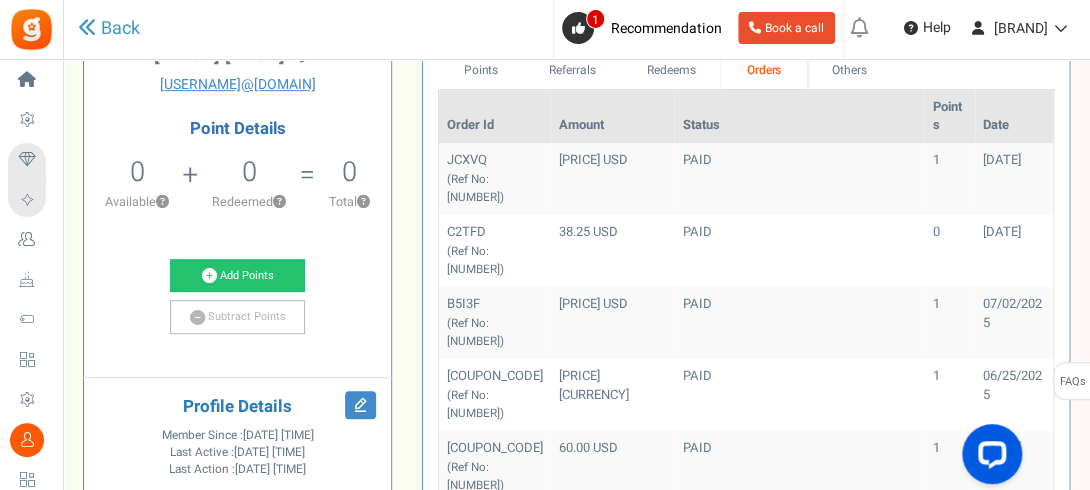 click on "Point Details" at bounding box center (237, 129) 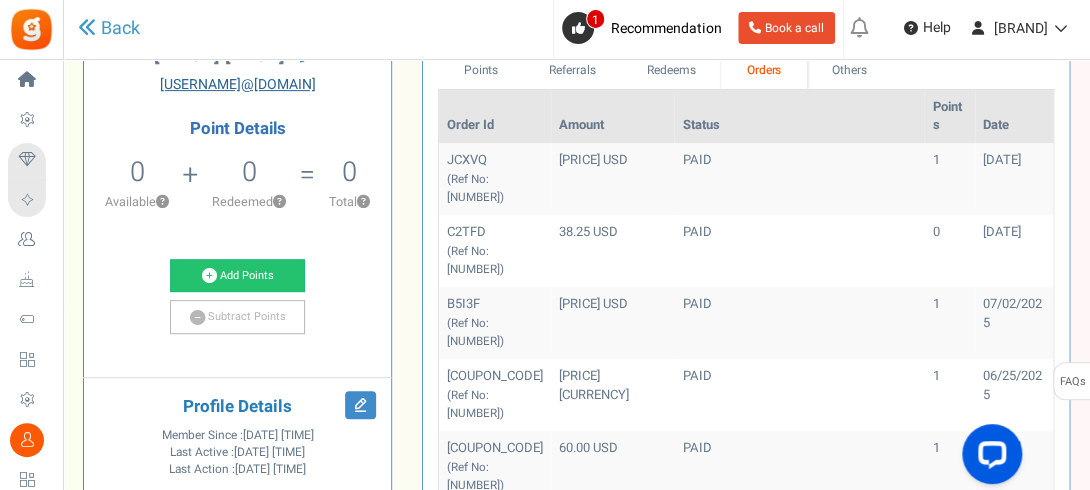 click on "[USERNAME]@[DOMAIN]" at bounding box center (237, 85) 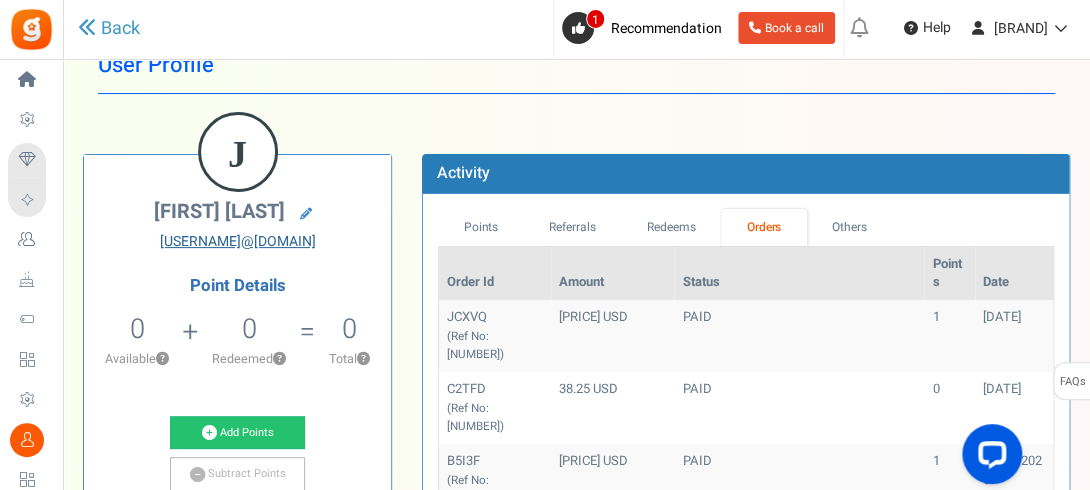 scroll, scrollTop: 40, scrollLeft: 0, axis: vertical 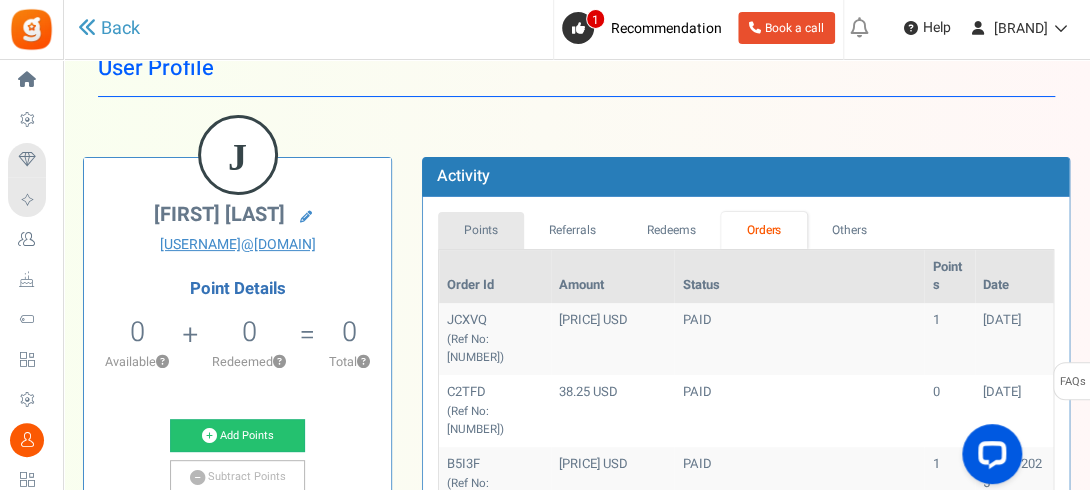 click on "Points" at bounding box center (481, 230) 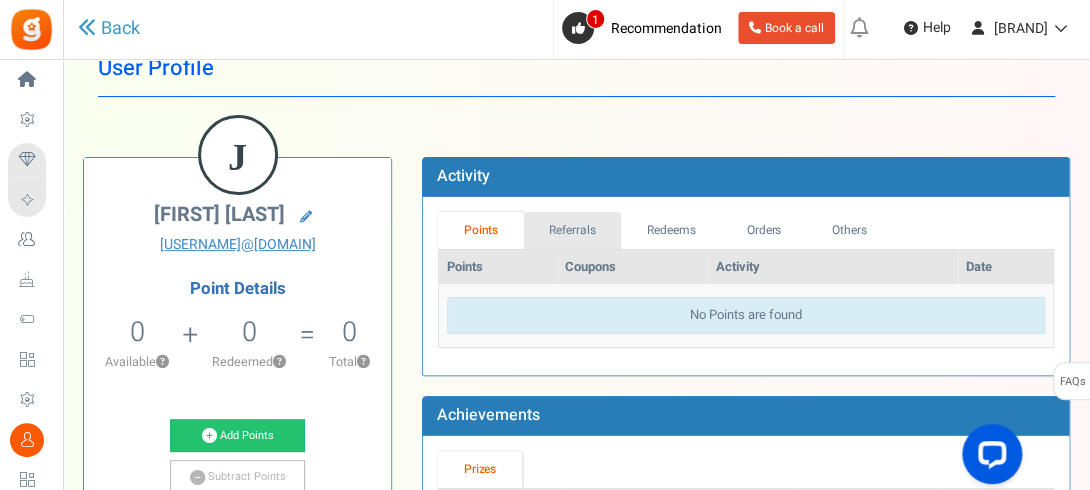 click on "Referrals" at bounding box center (573, 230) 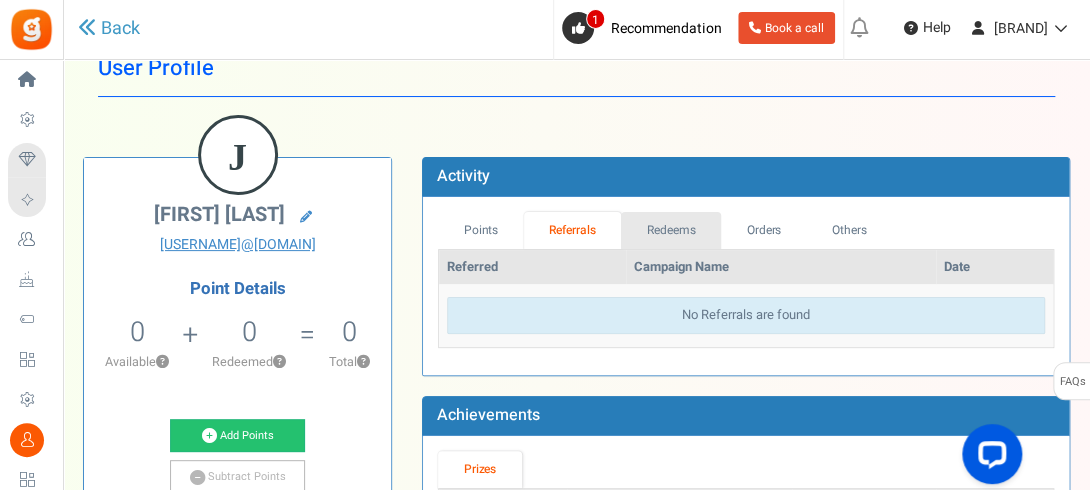 click on "Redeems" at bounding box center [671, 230] 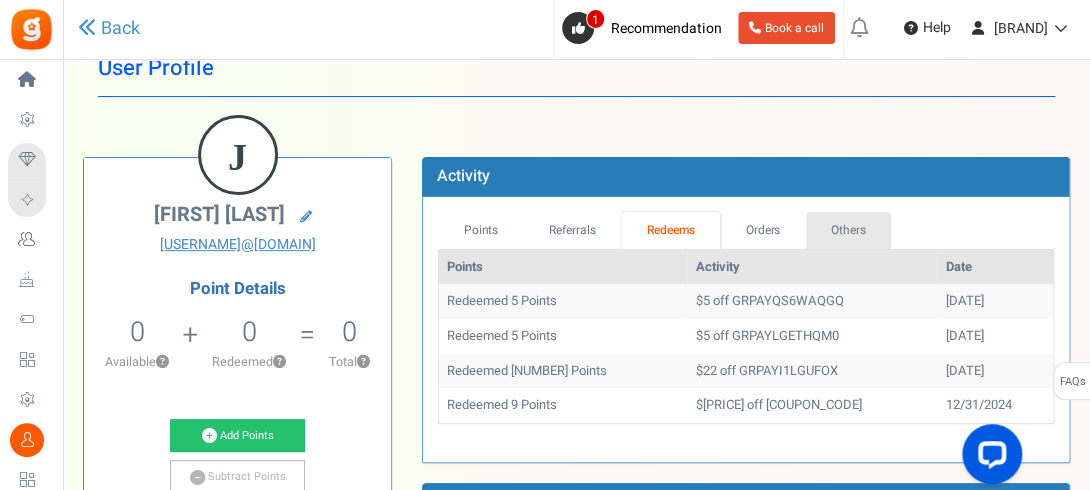 click on "Others" at bounding box center (849, 230) 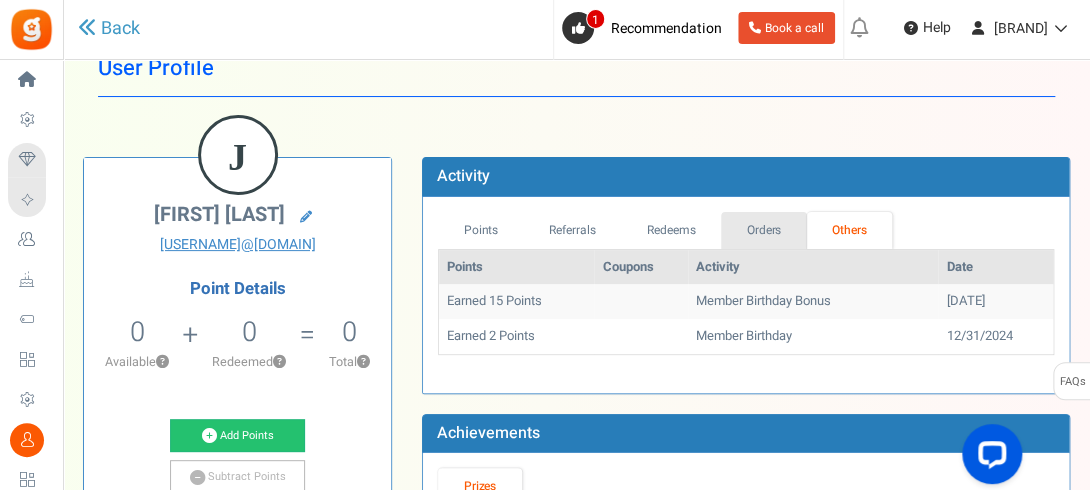 click on "Orders" at bounding box center [764, 230] 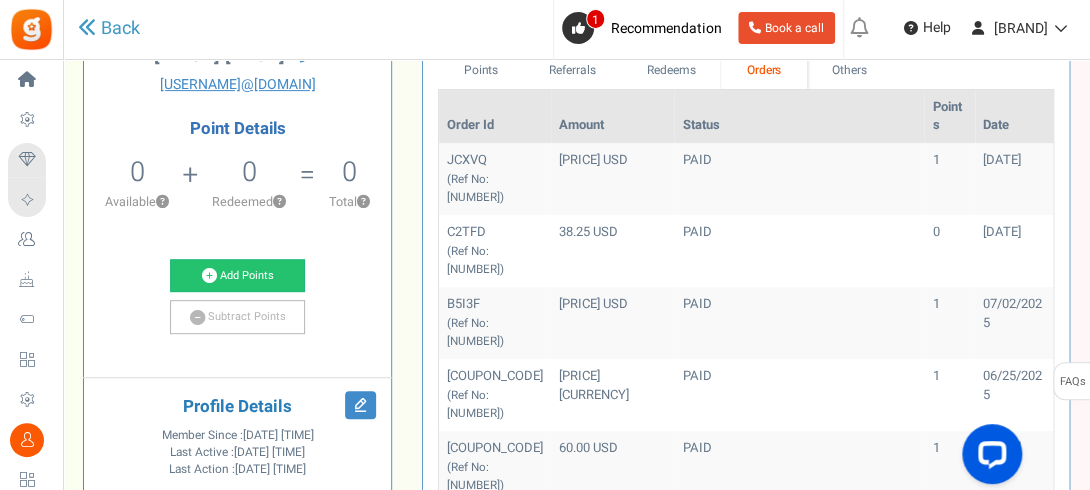 scroll, scrollTop: 240, scrollLeft: 0, axis: vertical 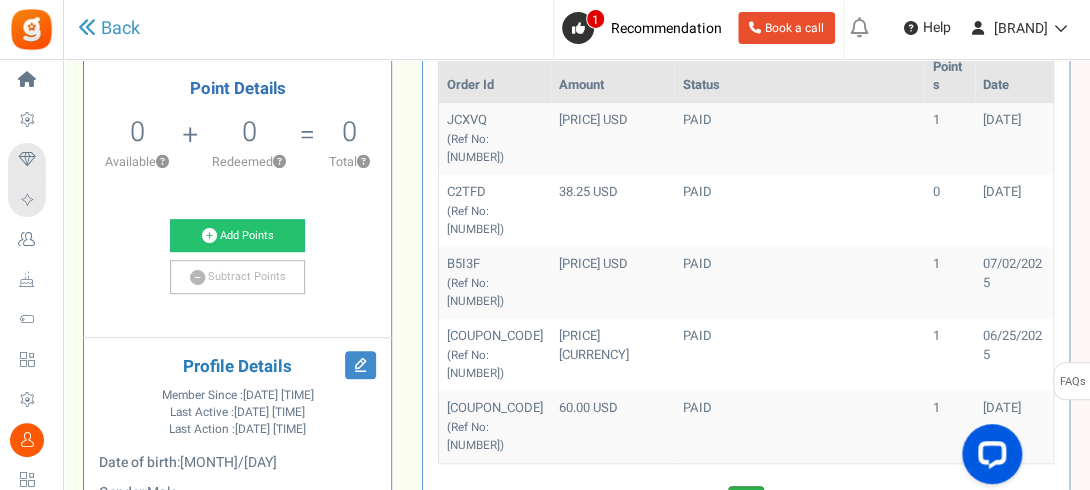 click on "Next" at bounding box center [746, 498] 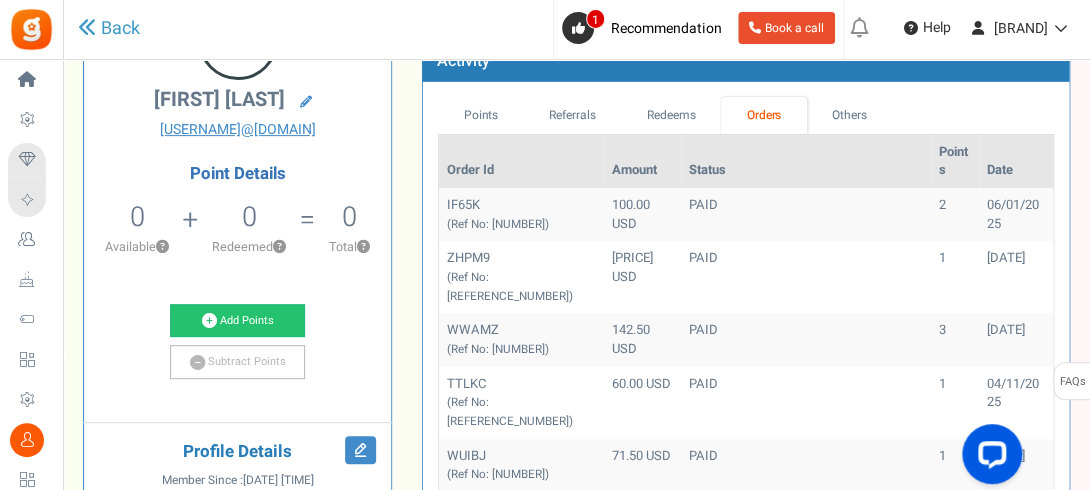 scroll, scrollTop: 120, scrollLeft: 0, axis: vertical 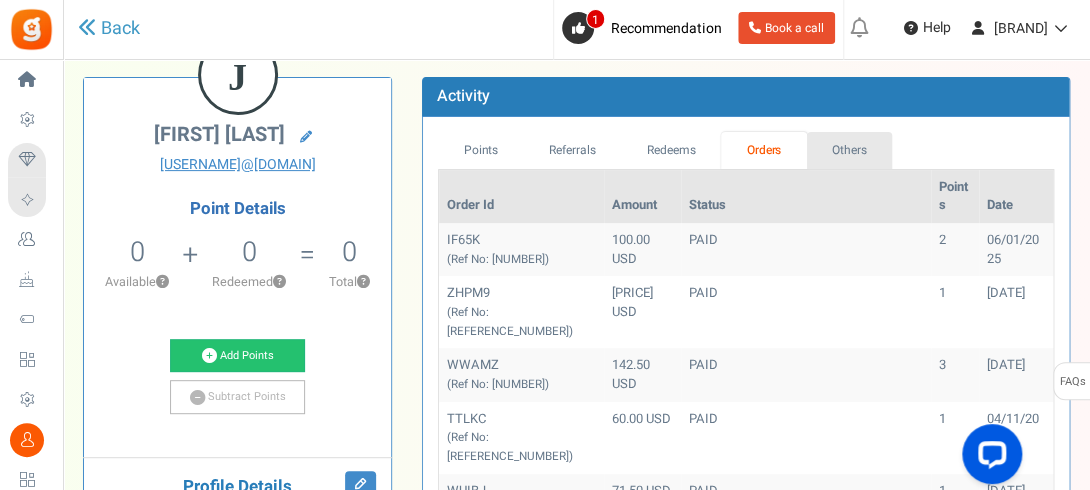 click on "Others" at bounding box center (850, 150) 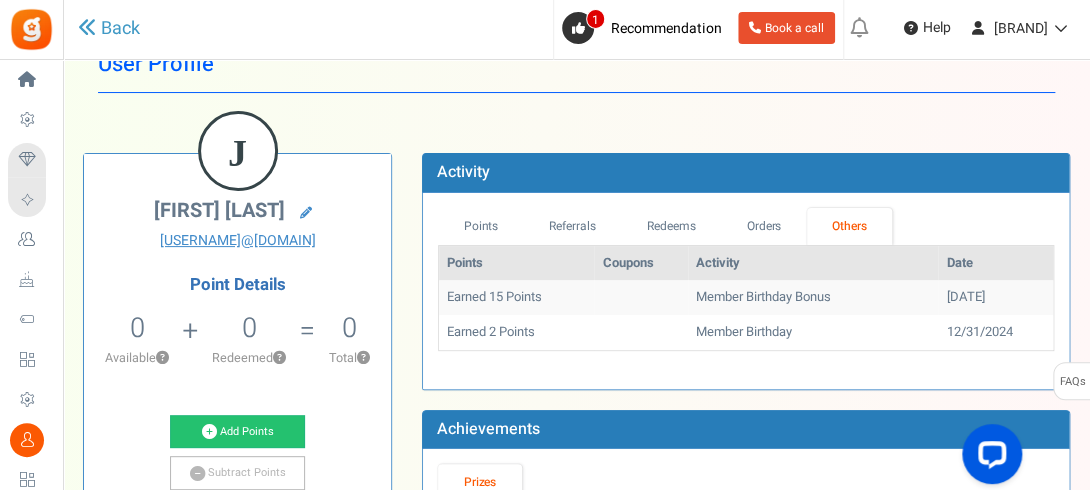 scroll, scrollTop: 40, scrollLeft: 0, axis: vertical 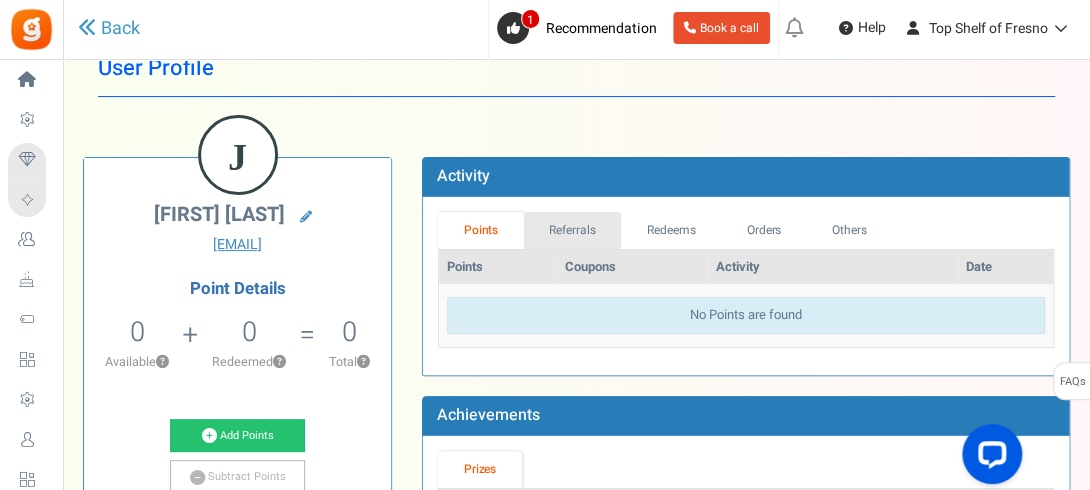 click on "Referrals" at bounding box center (573, 230) 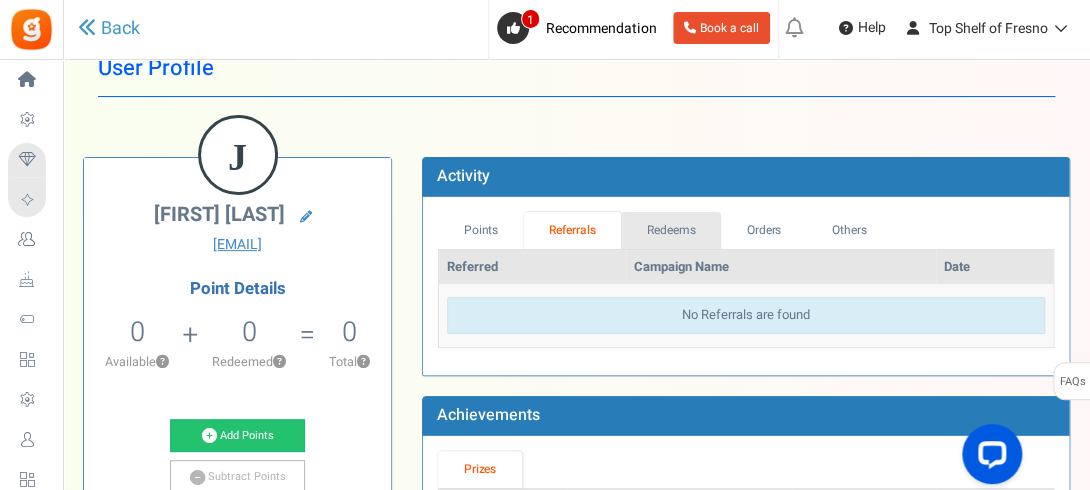 click on "Redeems" at bounding box center [671, 230] 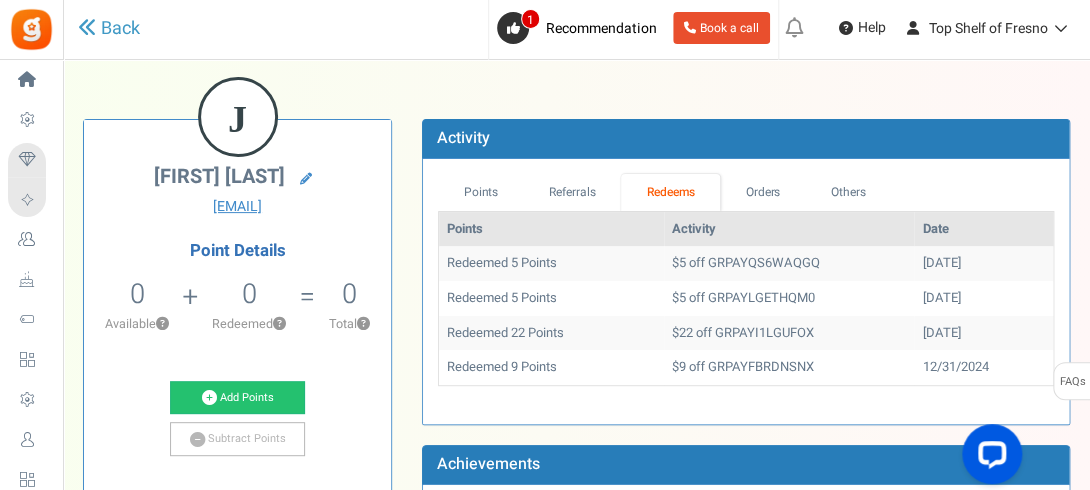 scroll, scrollTop: 80, scrollLeft: 0, axis: vertical 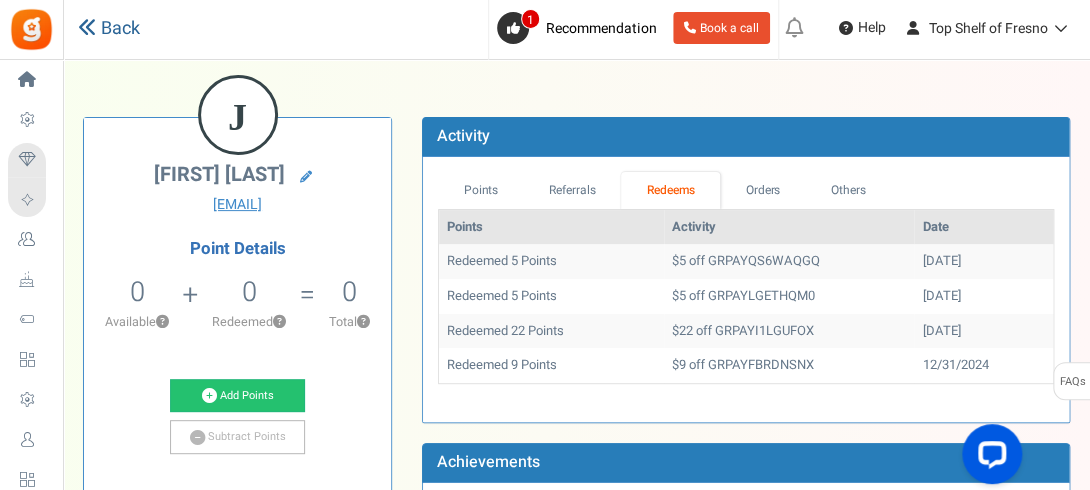 click on "Back" at bounding box center [109, 29] 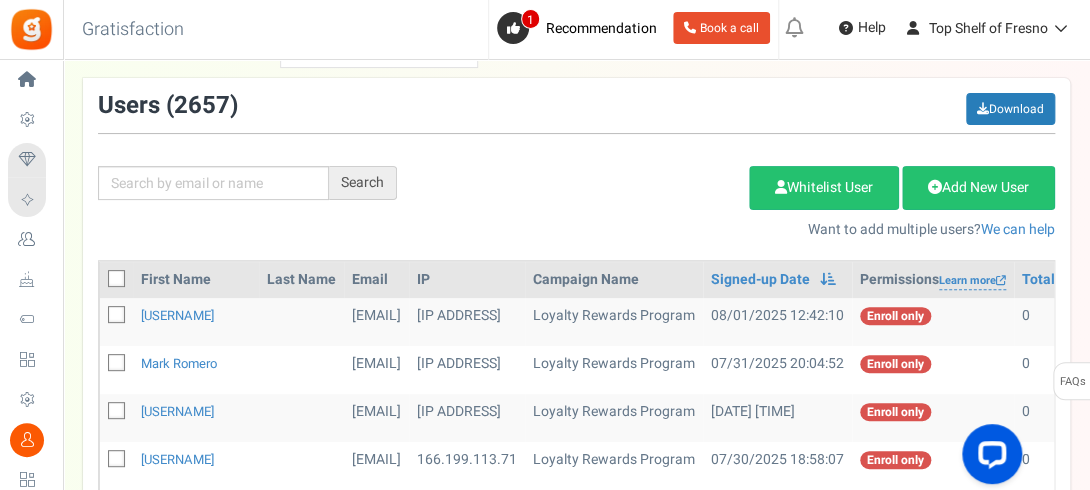 scroll, scrollTop: 0, scrollLeft: 0, axis: both 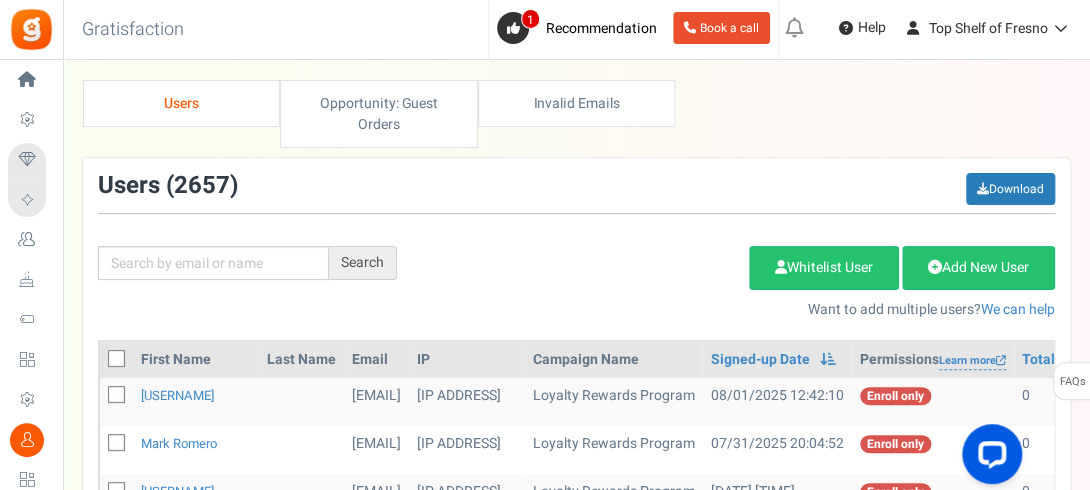 click on "Search
Add Etsy Order
Delete Selected Users
Import Users
Spam Protection
Subtract Points
Whitelist User
Add New User
Want to add multiple users?  We can help" at bounding box center (576, 246) 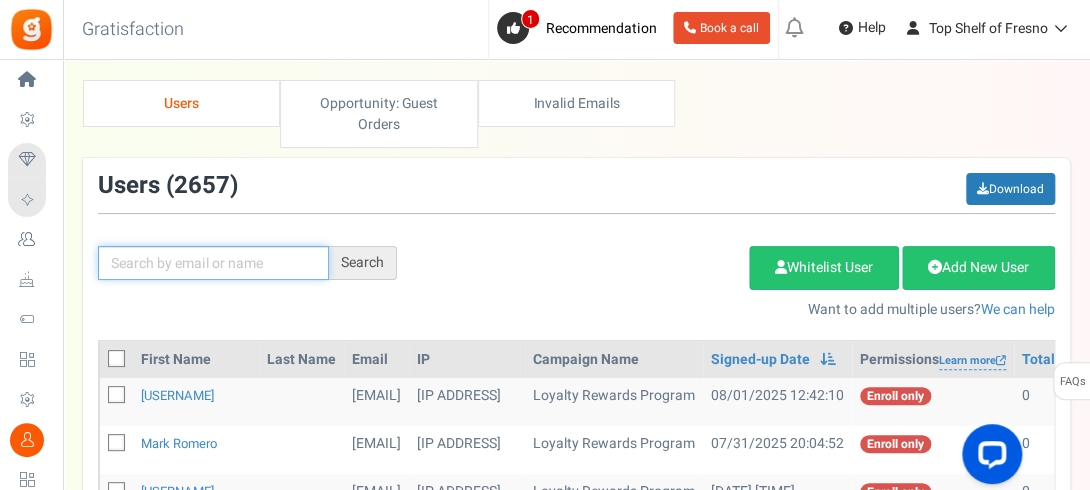 click at bounding box center (213, 263) 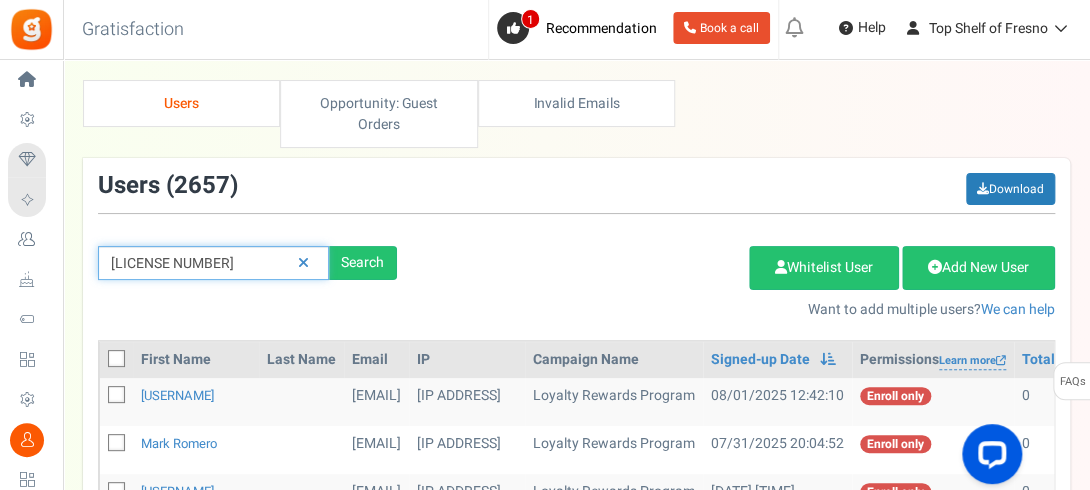 type on "MH427051" 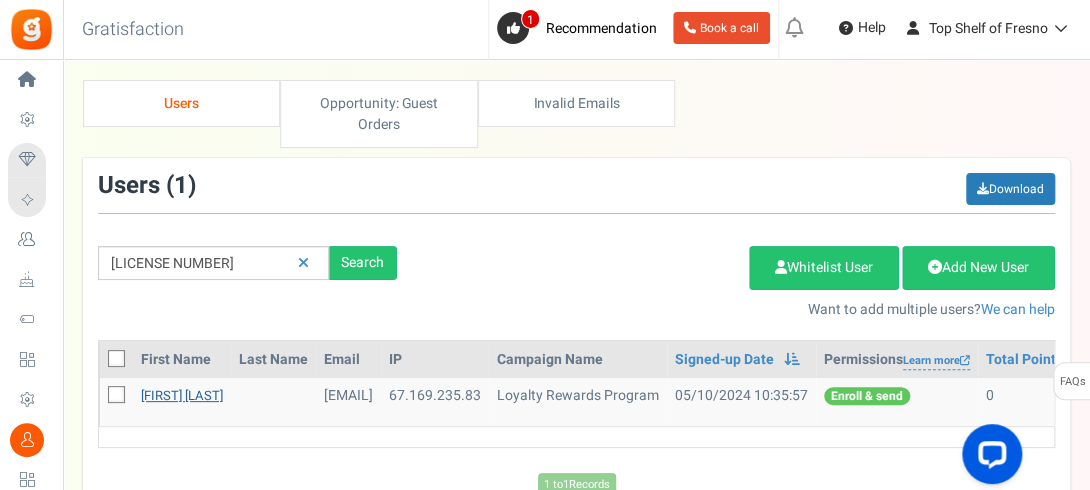 click on "Juan Hernandez" at bounding box center [182, 395] 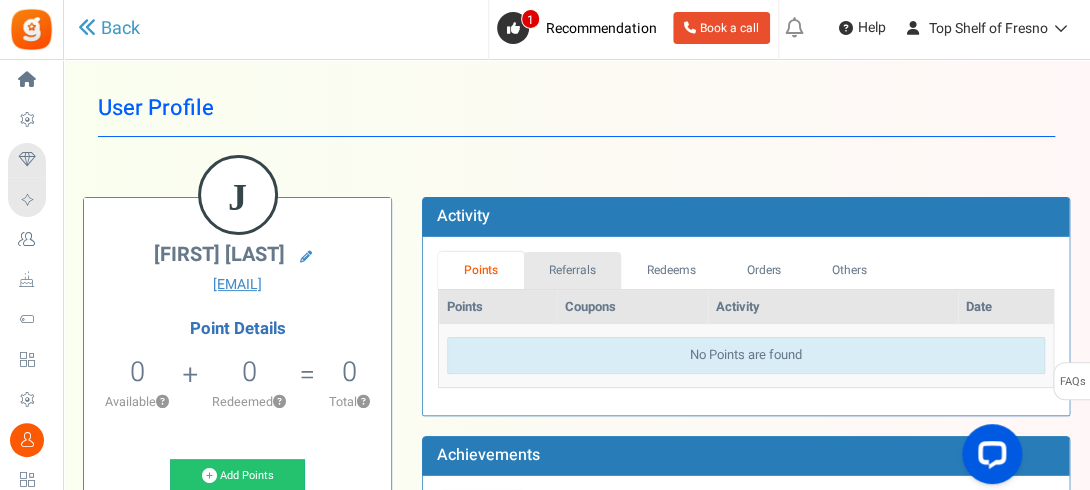 click on "Referrals" at bounding box center [573, 270] 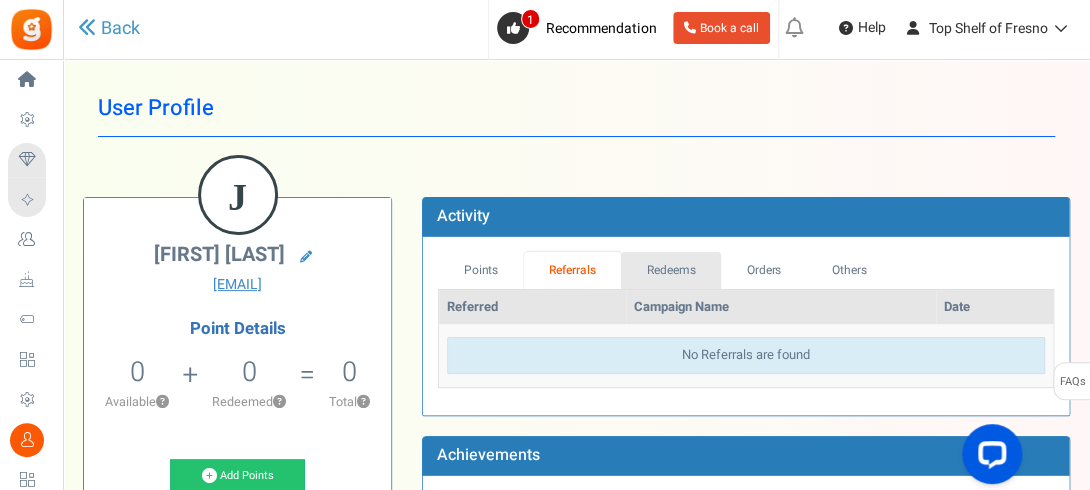 click on "Redeems" at bounding box center (671, 270) 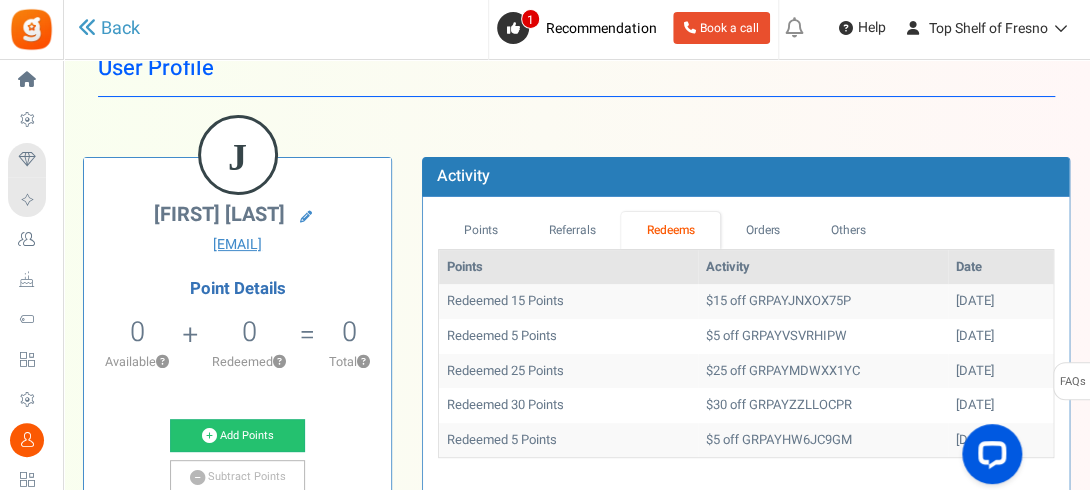 scroll, scrollTop: 80, scrollLeft: 0, axis: vertical 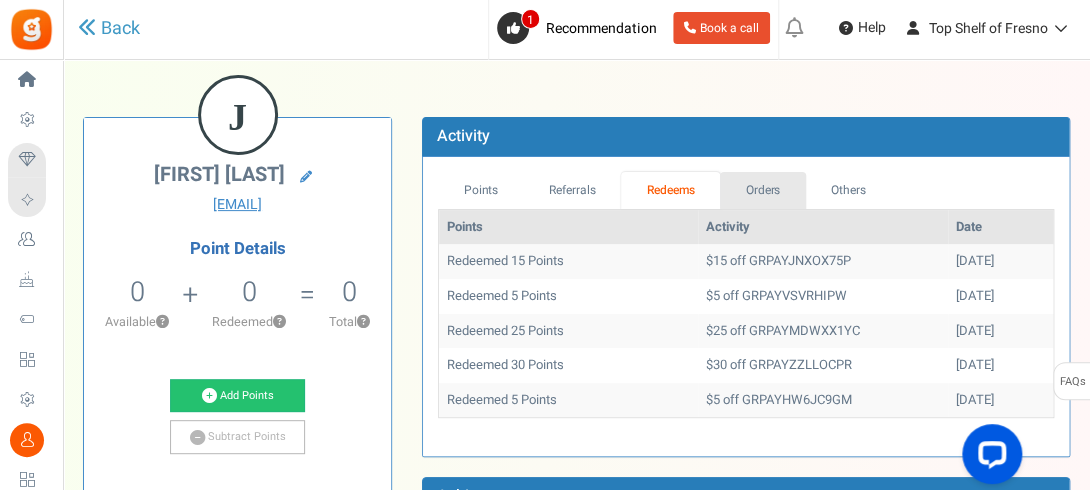 click on "Orders" at bounding box center [763, 190] 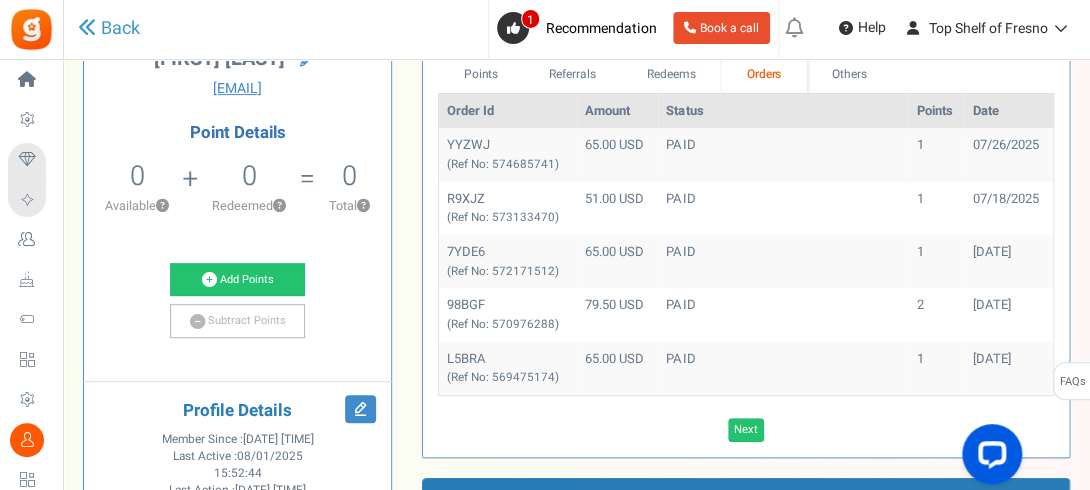 scroll, scrollTop: 200, scrollLeft: 0, axis: vertical 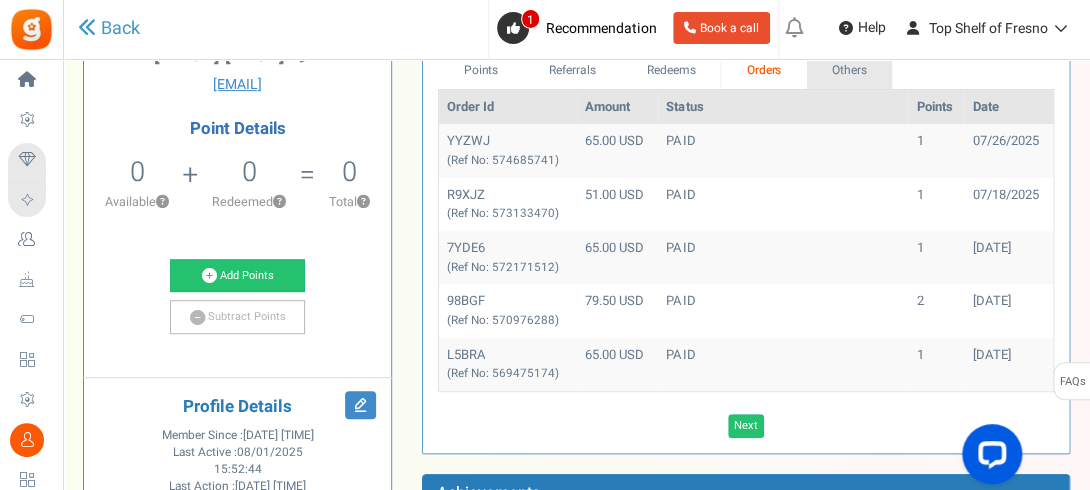 click on "Others" at bounding box center (850, 70) 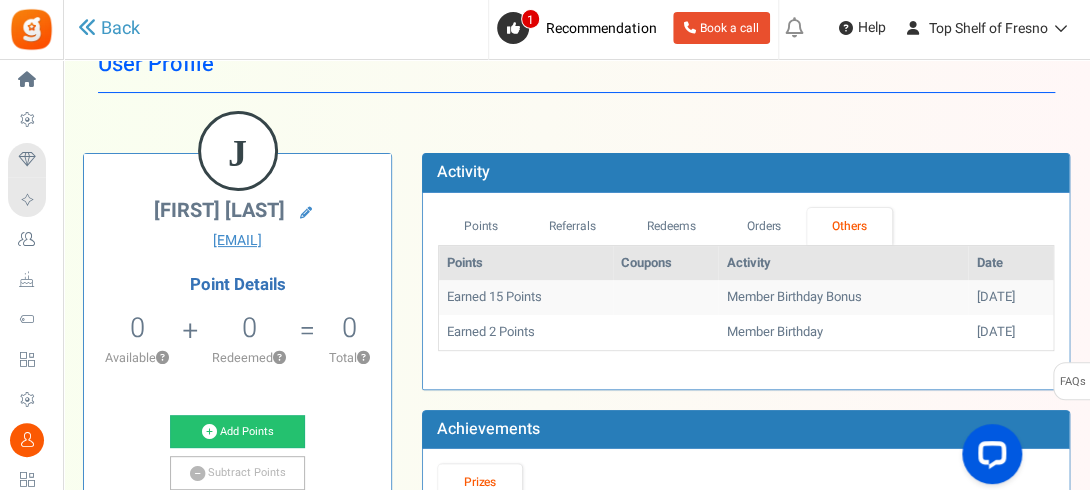 scroll, scrollTop: 40, scrollLeft: 0, axis: vertical 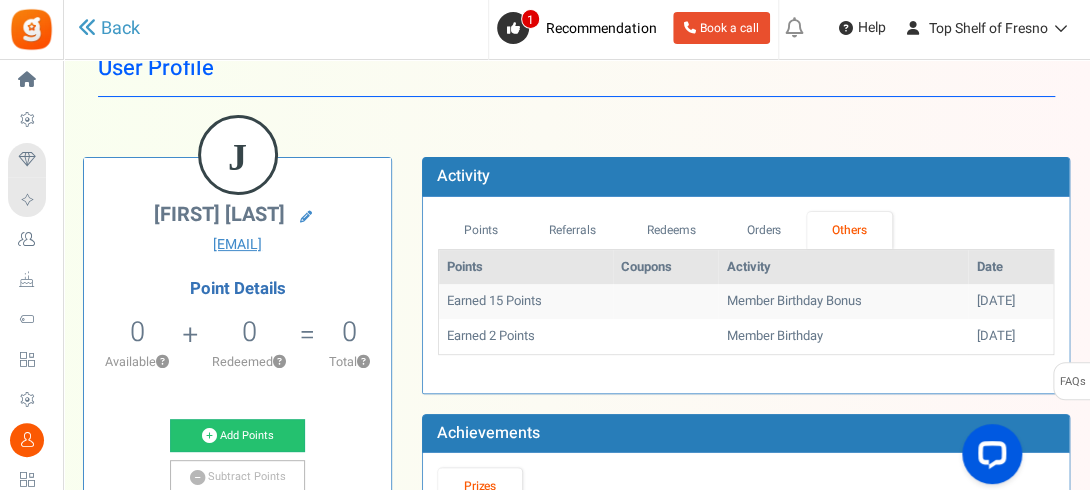 click on "J
Juan Hernandez
mh427051@gmail.com
Point Details
0
0 Redeemable
0
Exclusion
? 0 ? 0 ?  Add Points" at bounding box center (576, 558) 